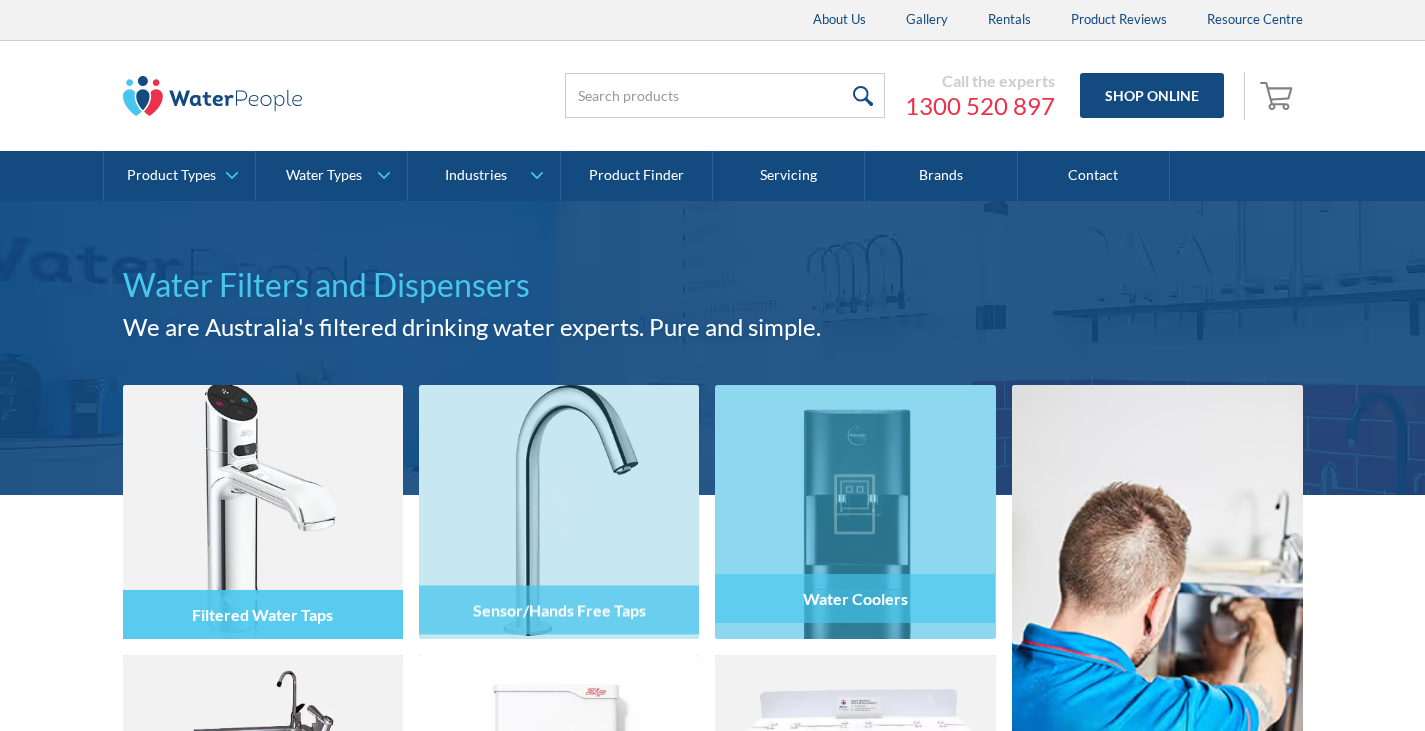 scroll, scrollTop: 0, scrollLeft: 0, axis: both 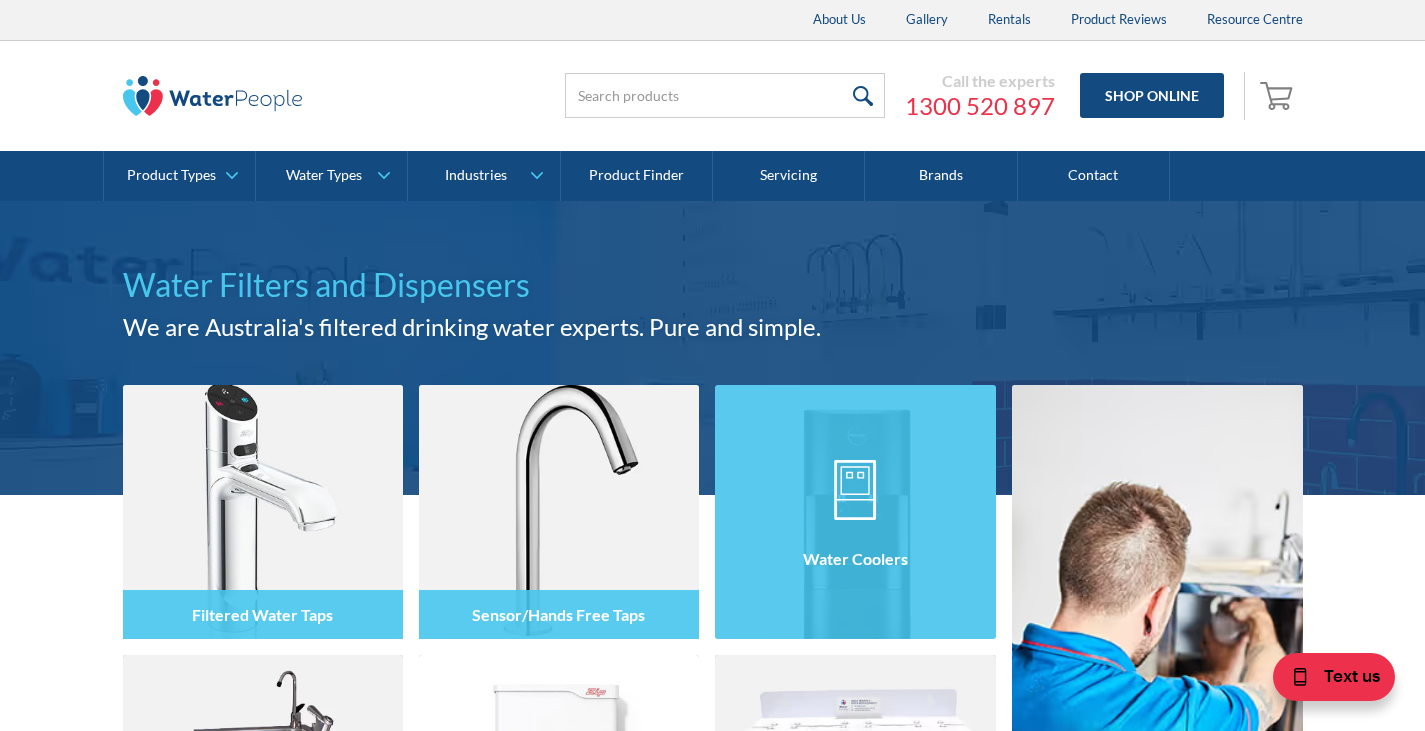 click at bounding box center [855, 490] 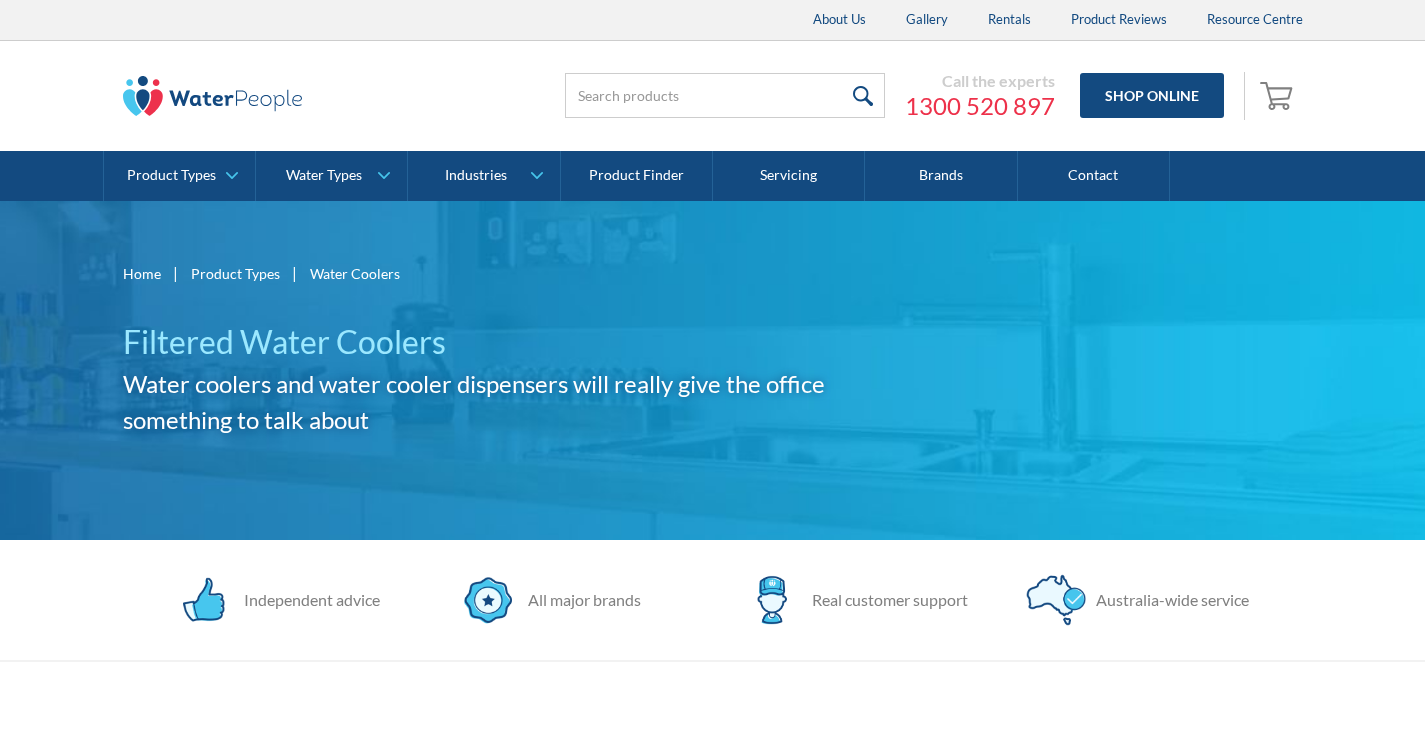 scroll, scrollTop: 0, scrollLeft: 0, axis: both 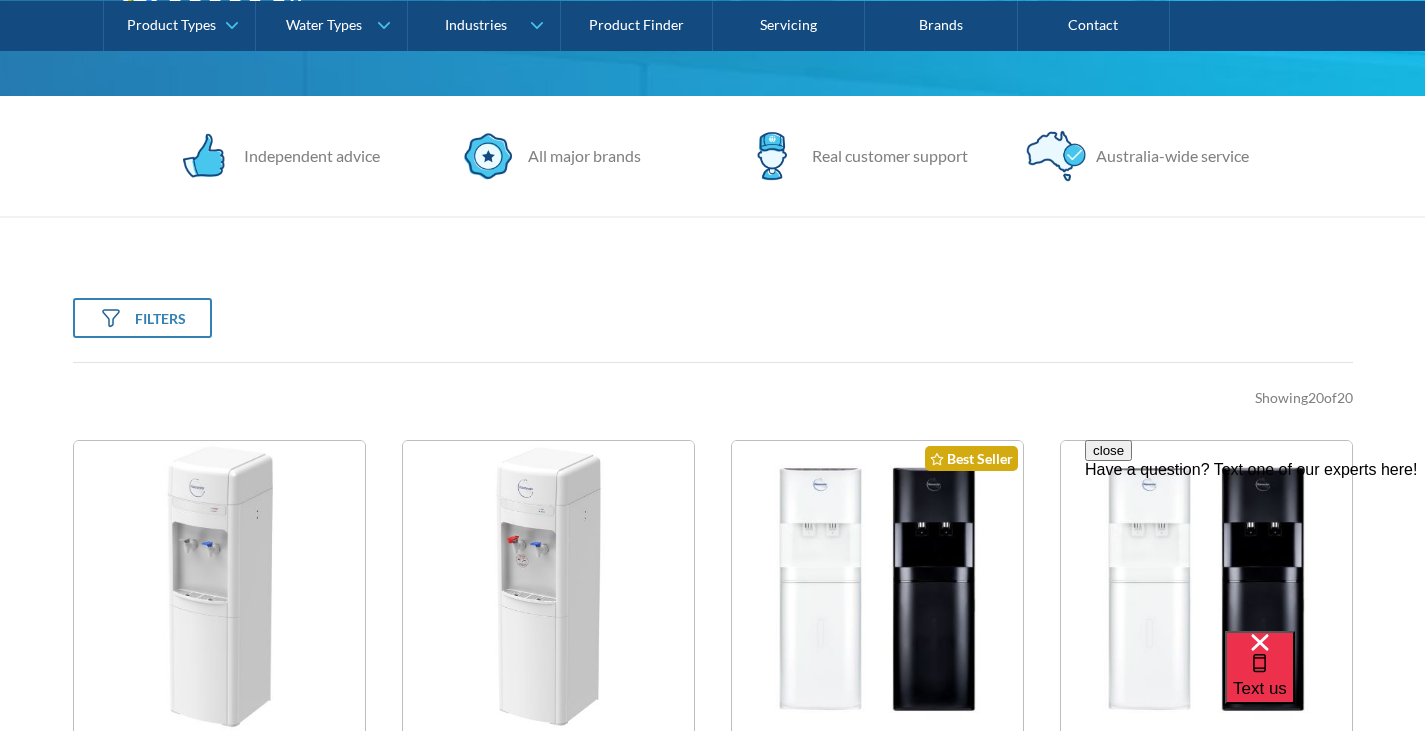 click at bounding box center [219, 586] 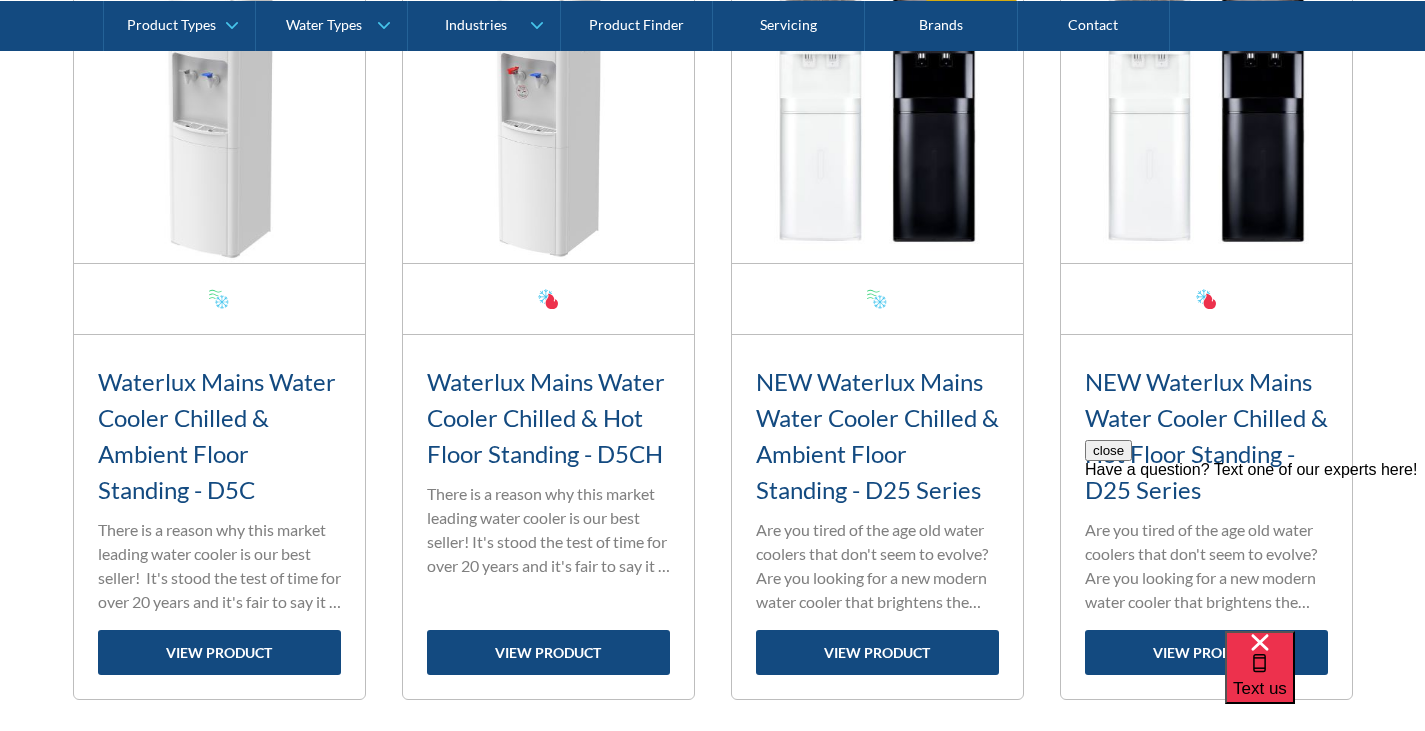 scroll, scrollTop: 1100, scrollLeft: 0, axis: vertical 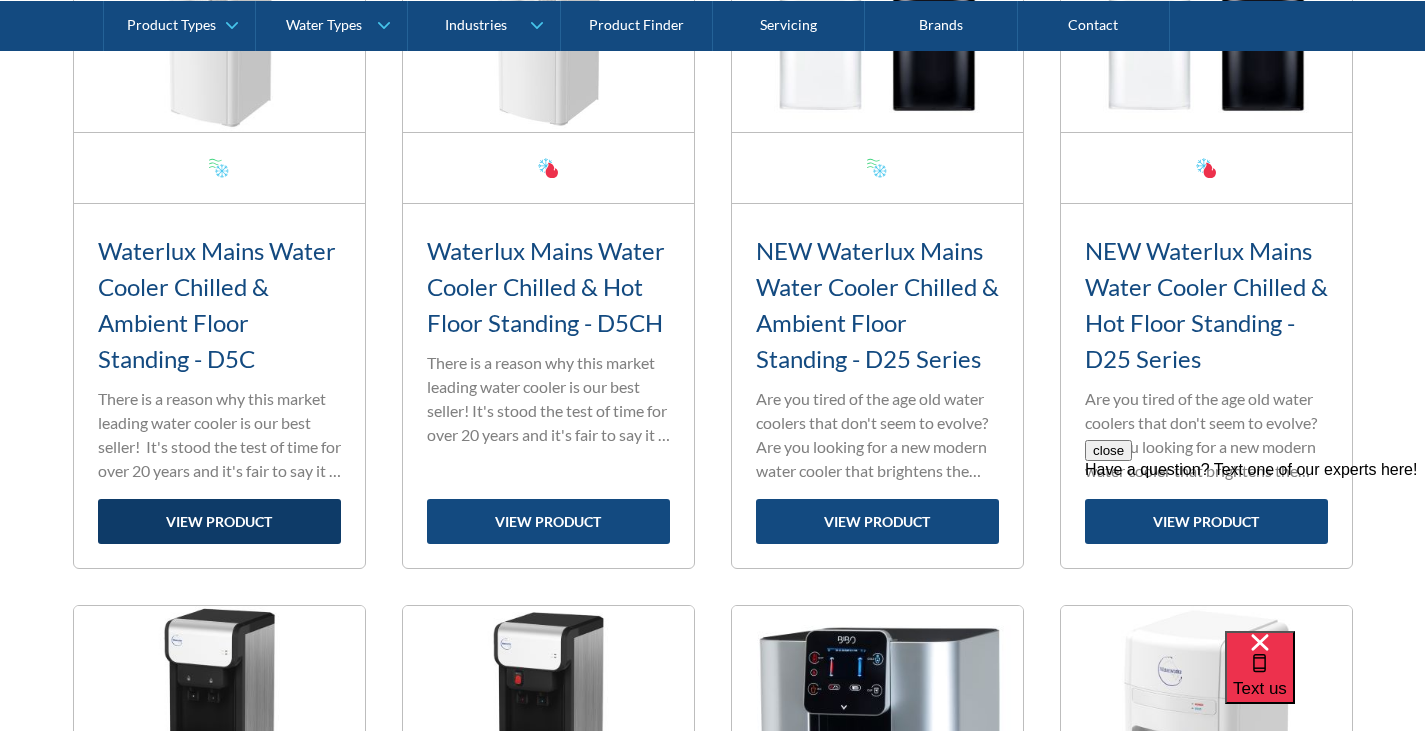 click on "view product" at bounding box center (219, 521) 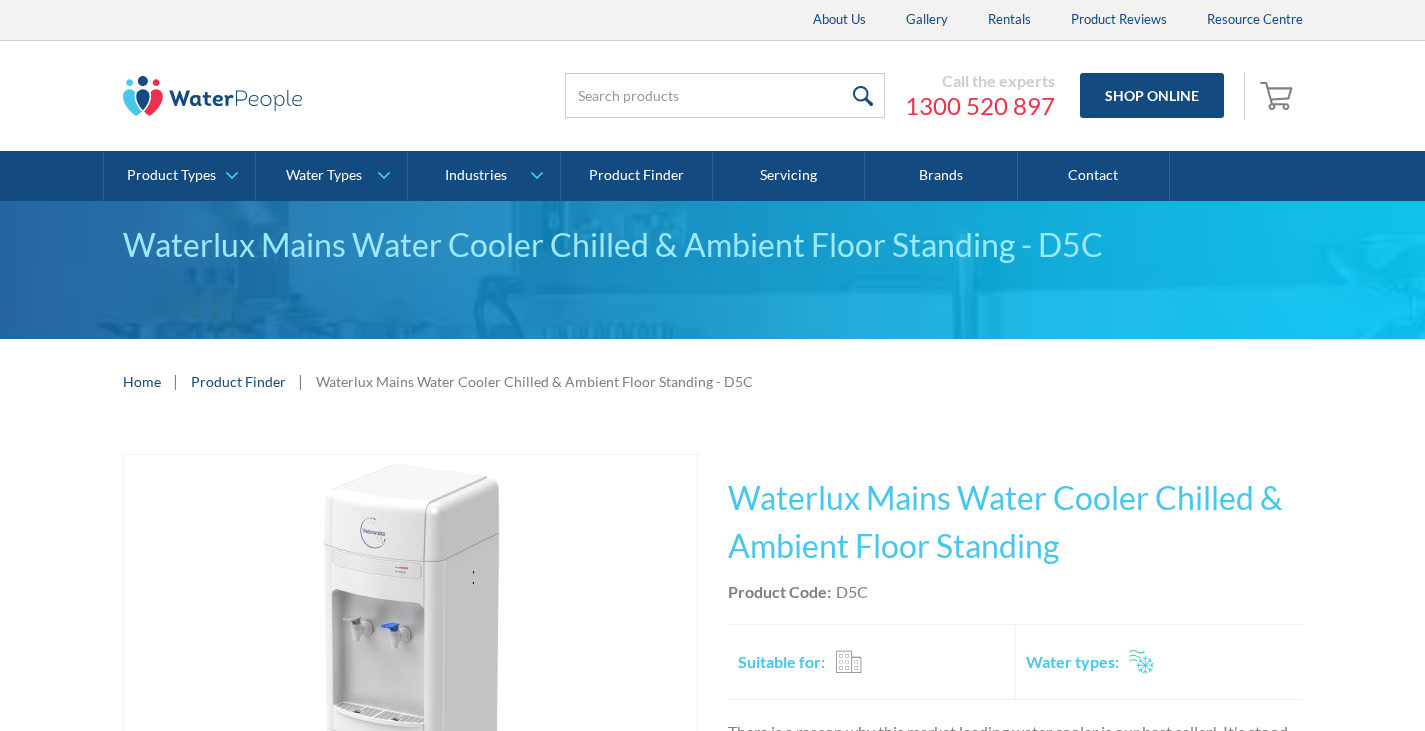 scroll, scrollTop: 0, scrollLeft: 0, axis: both 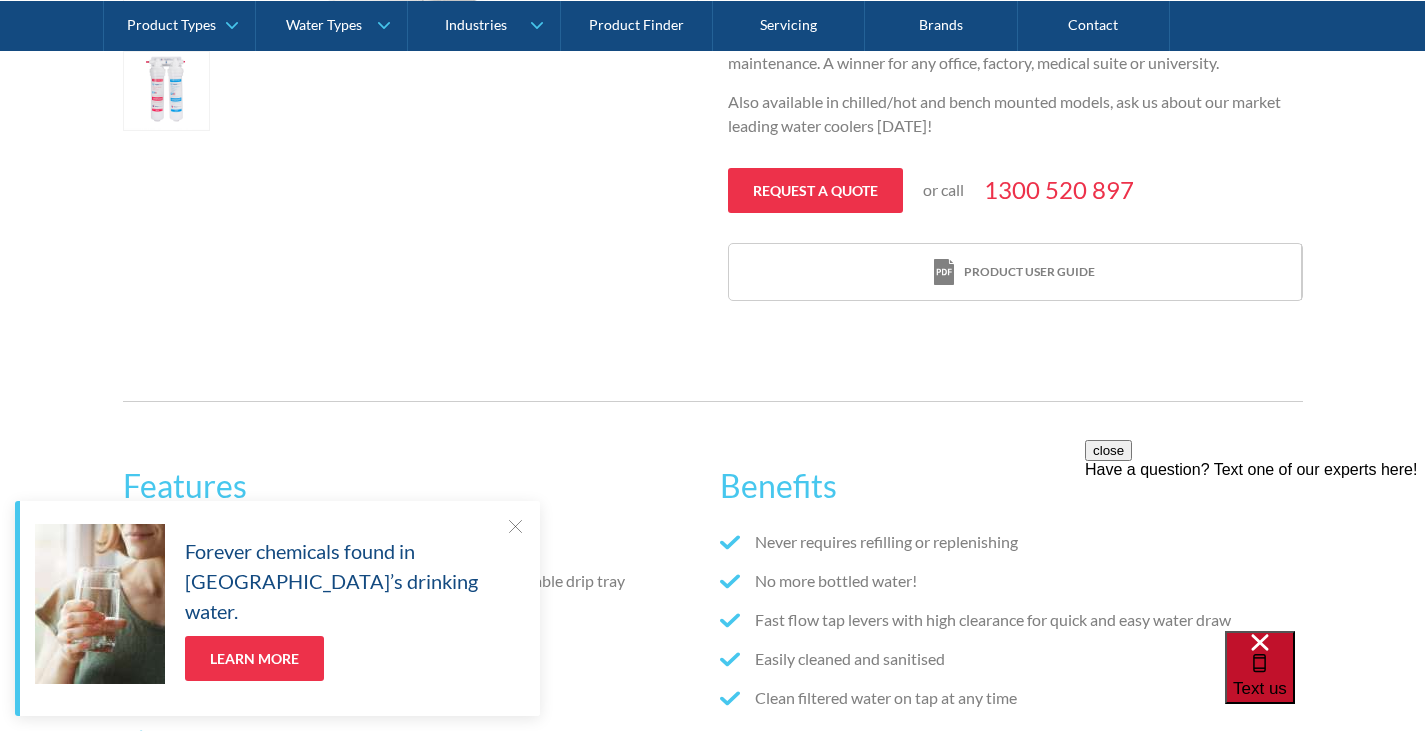 click on "Text us" at bounding box center [1260, 688] 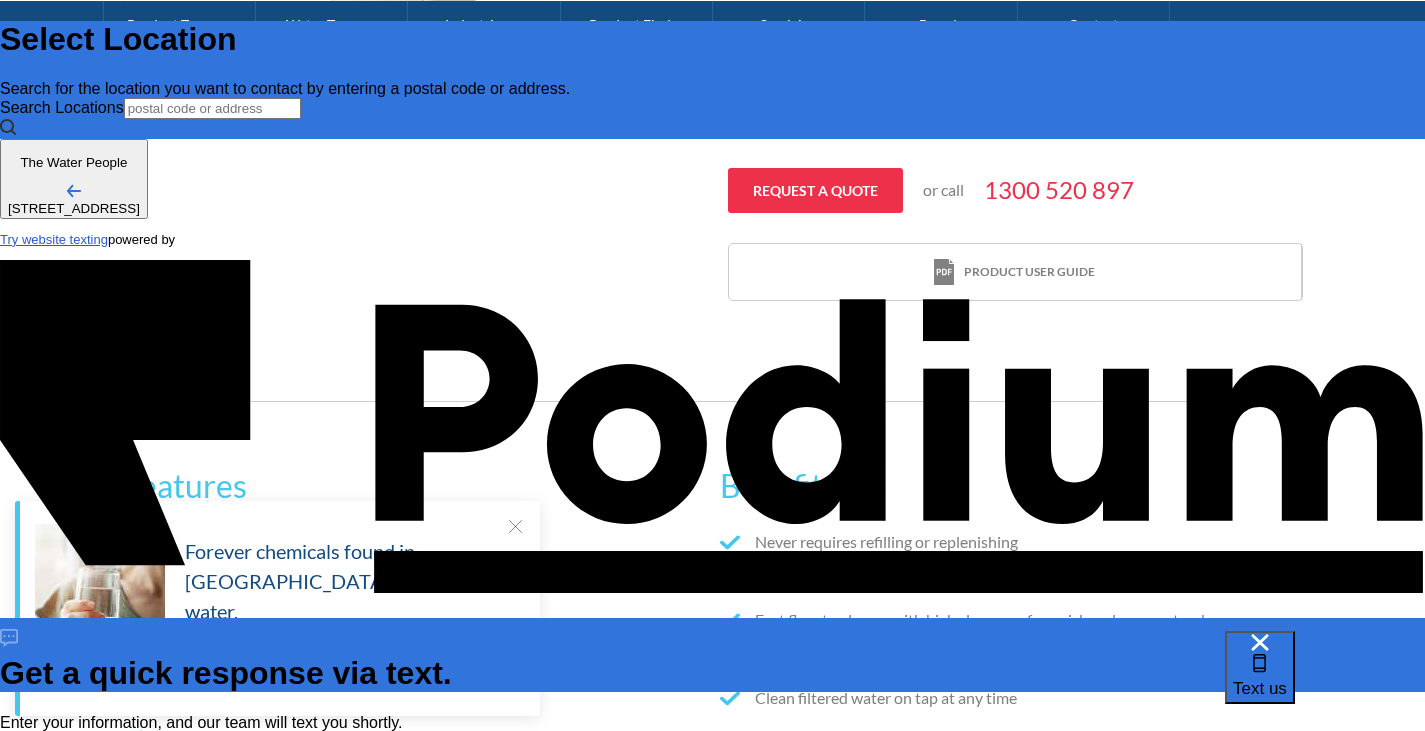 scroll, scrollTop: 0, scrollLeft: 0, axis: both 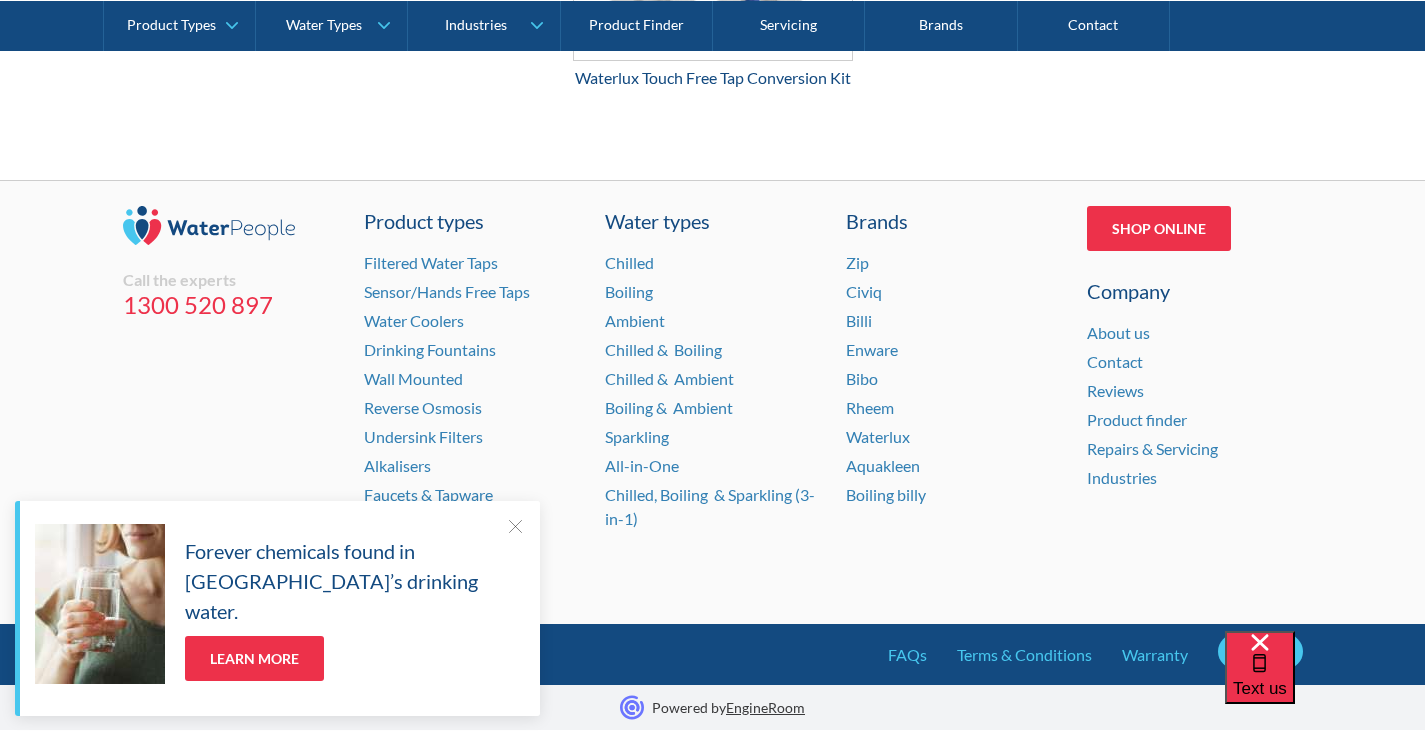 click on "Text us" at bounding box center (1325, 681) 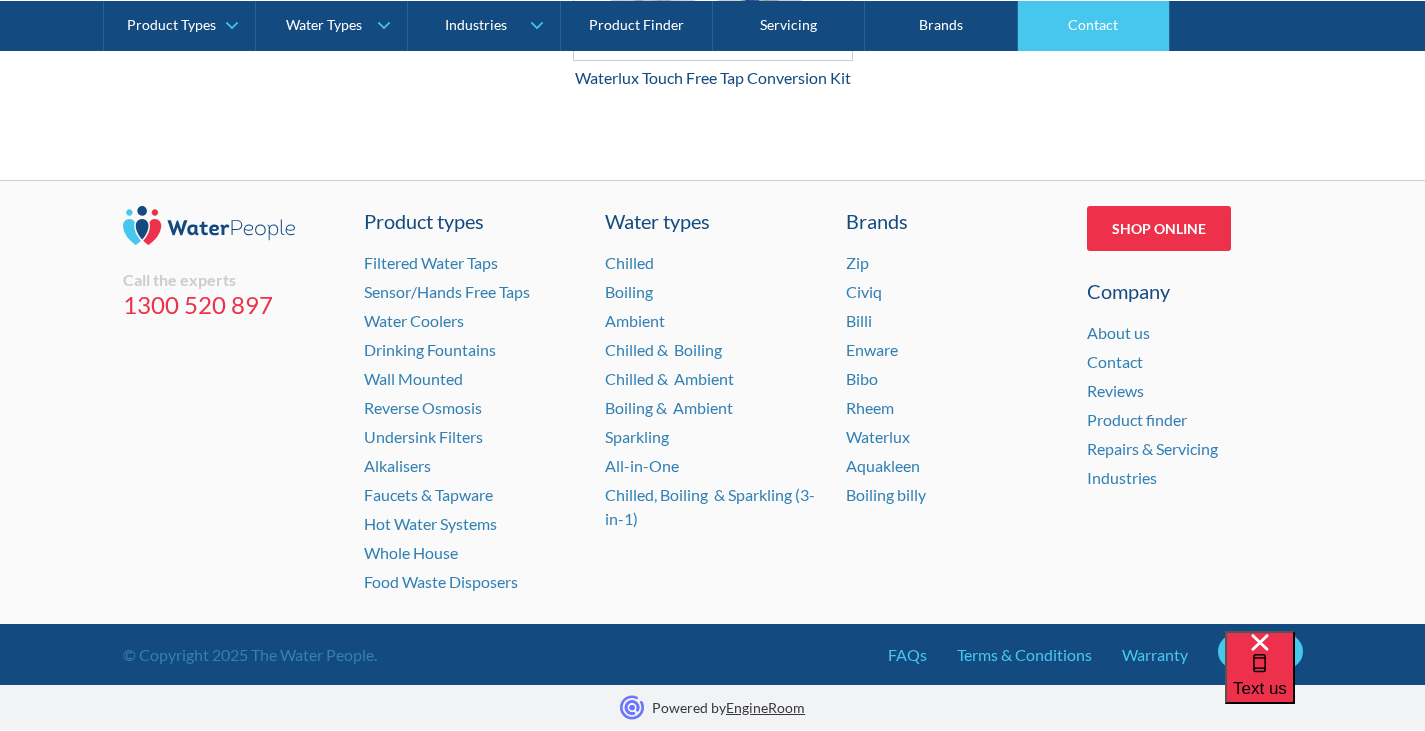 click on "Contact" at bounding box center [1094, 25] 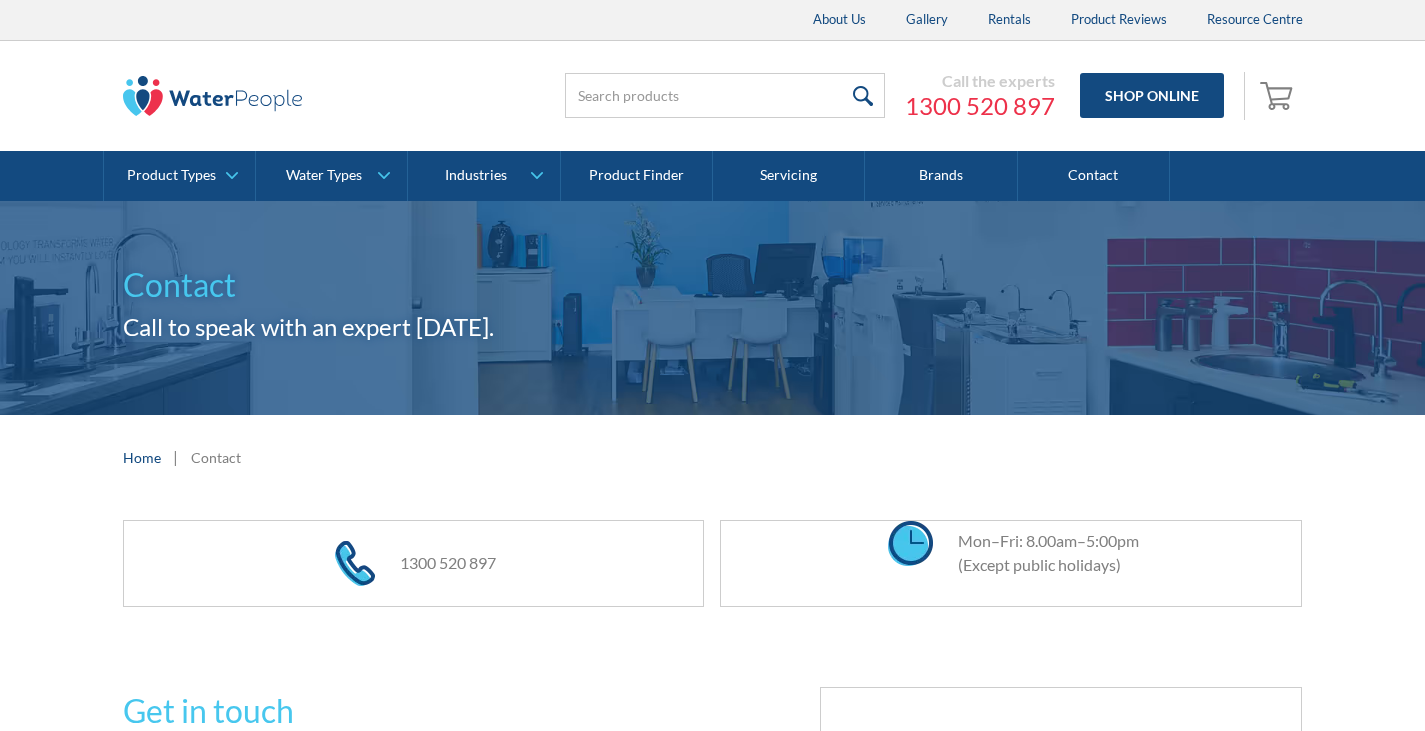 scroll, scrollTop: 0, scrollLeft: 0, axis: both 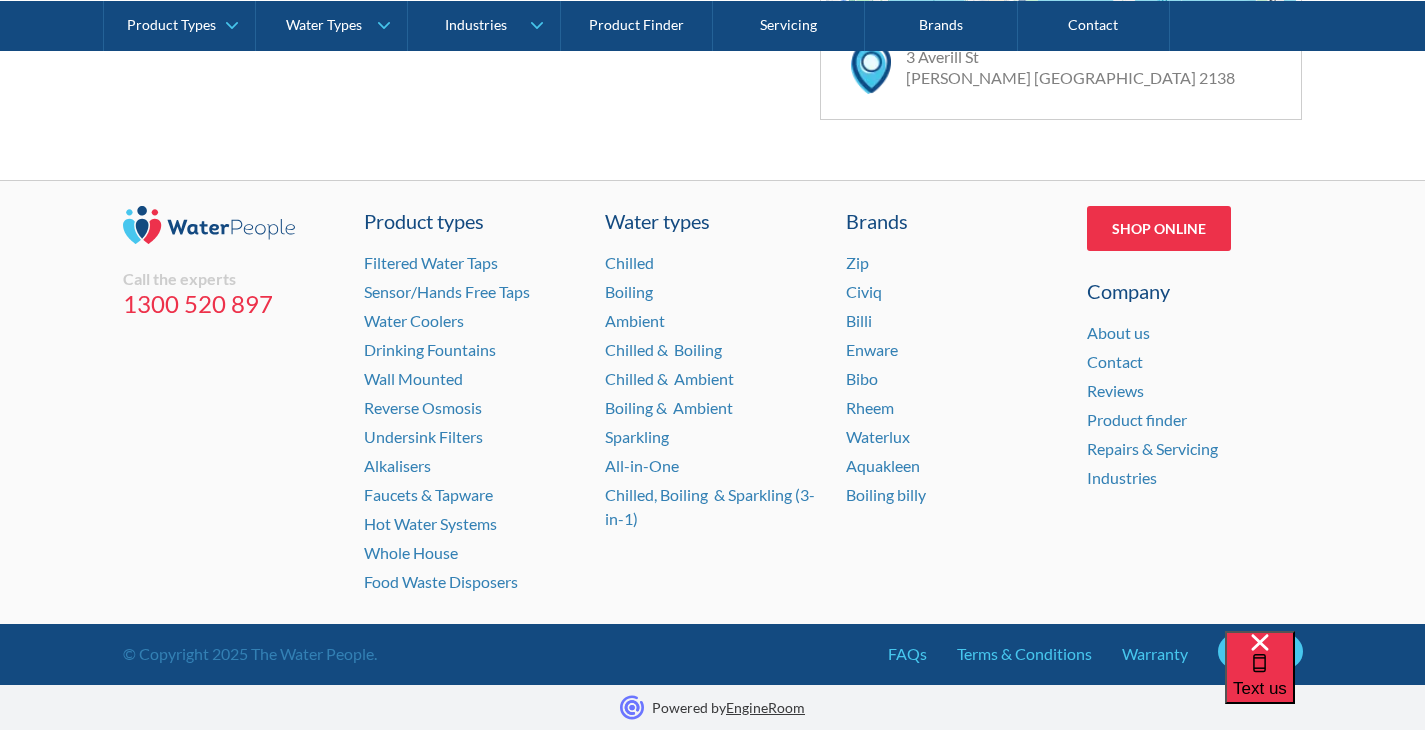 drag, startPoint x: 56, startPoint y: 237, endPoint x: 71, endPoint y: 215, distance: 26.627054 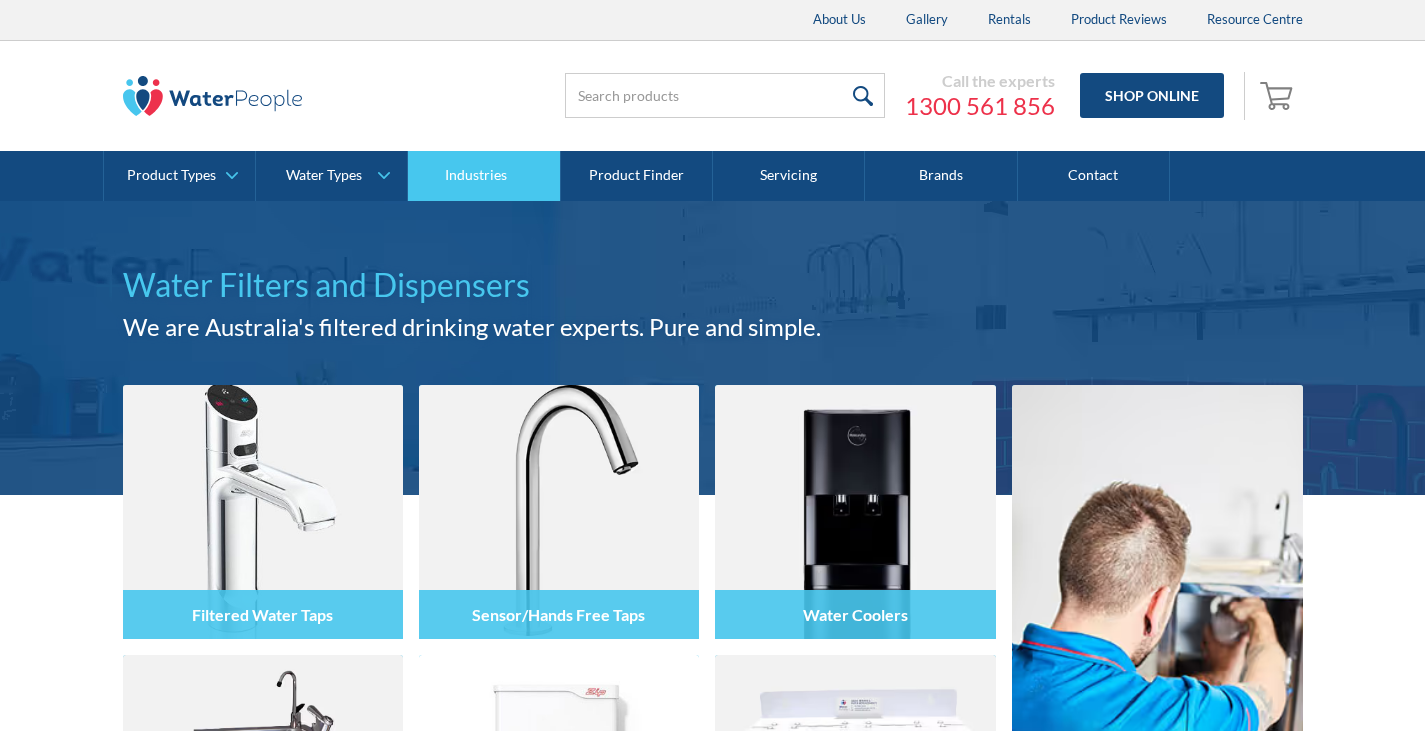 scroll, scrollTop: 0, scrollLeft: 0, axis: both 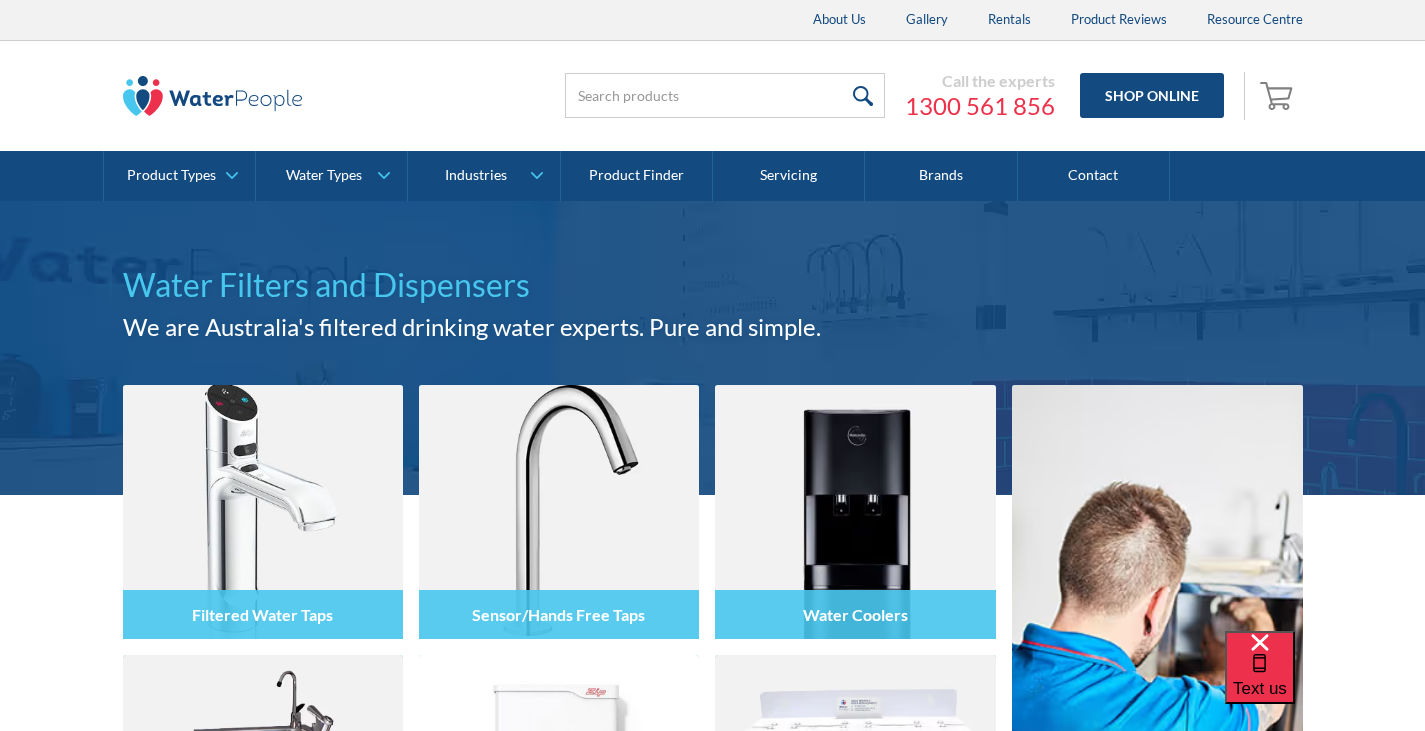drag, startPoint x: 0, startPoint y: 501, endPoint x: 24, endPoint y: 475, distance: 35.383614 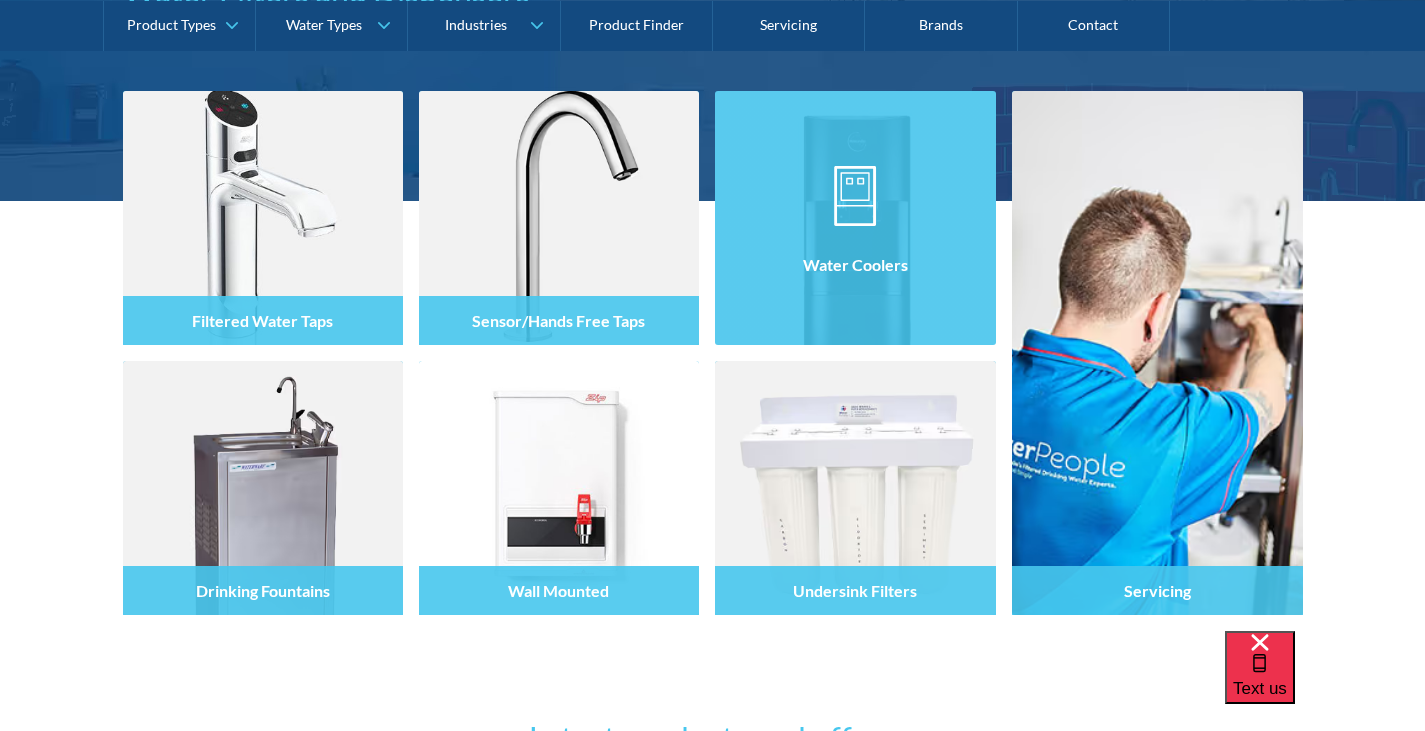 scroll, scrollTop: 300, scrollLeft: 0, axis: vertical 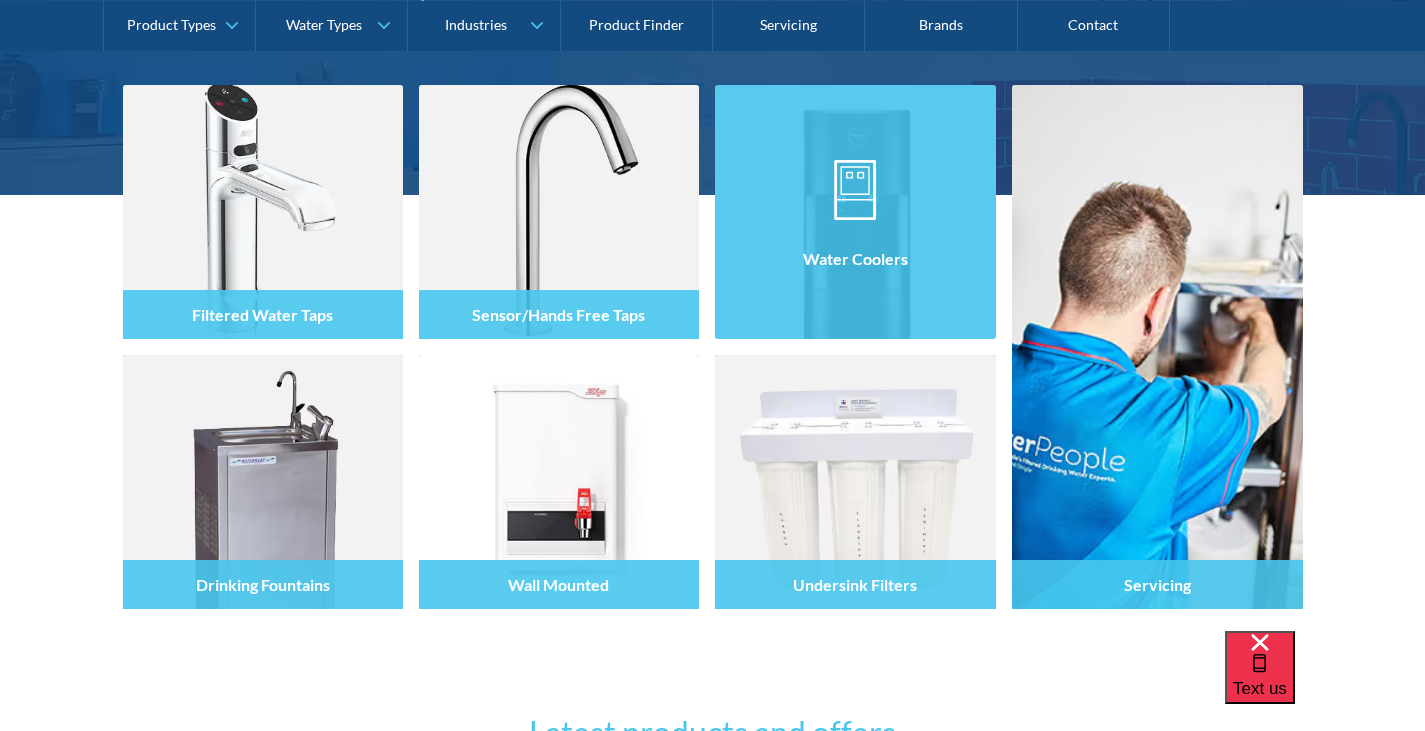 click at bounding box center [855, 230] 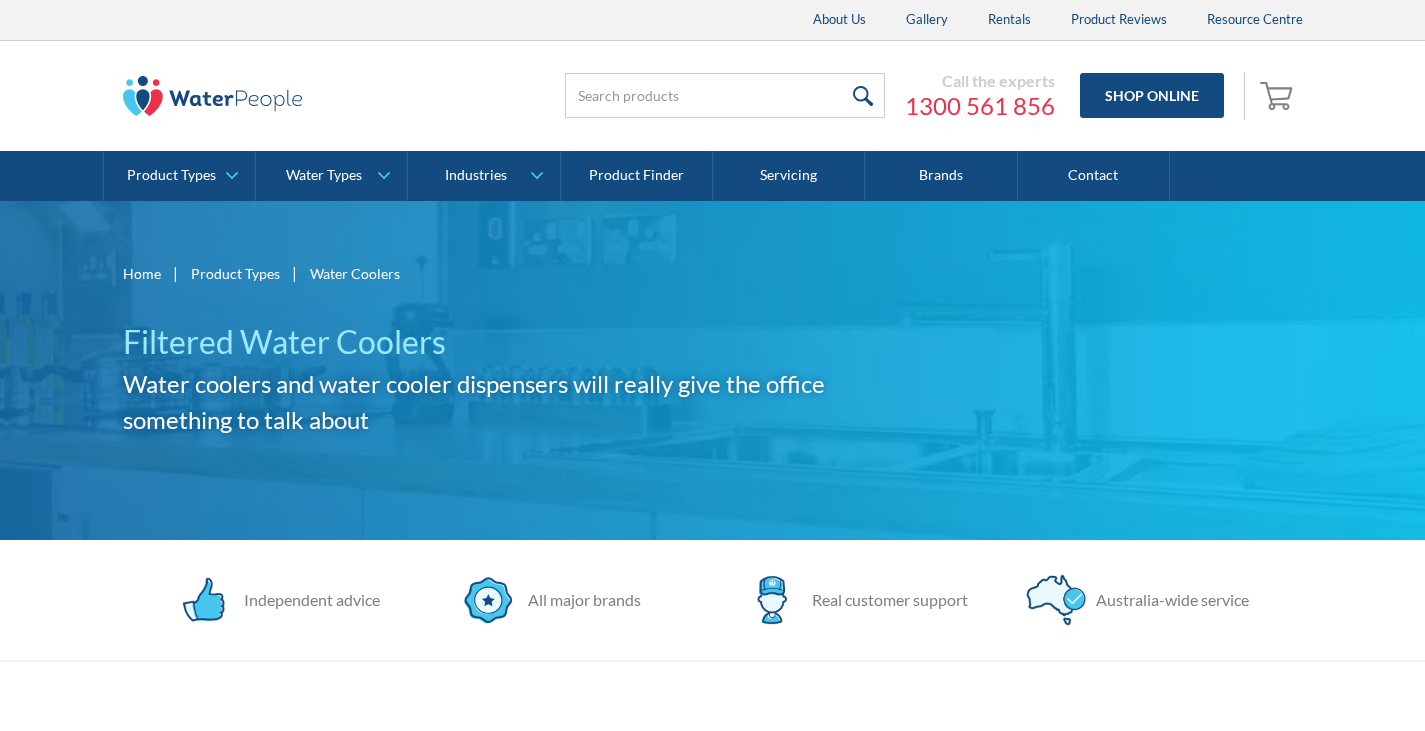 scroll, scrollTop: 0, scrollLeft: 0, axis: both 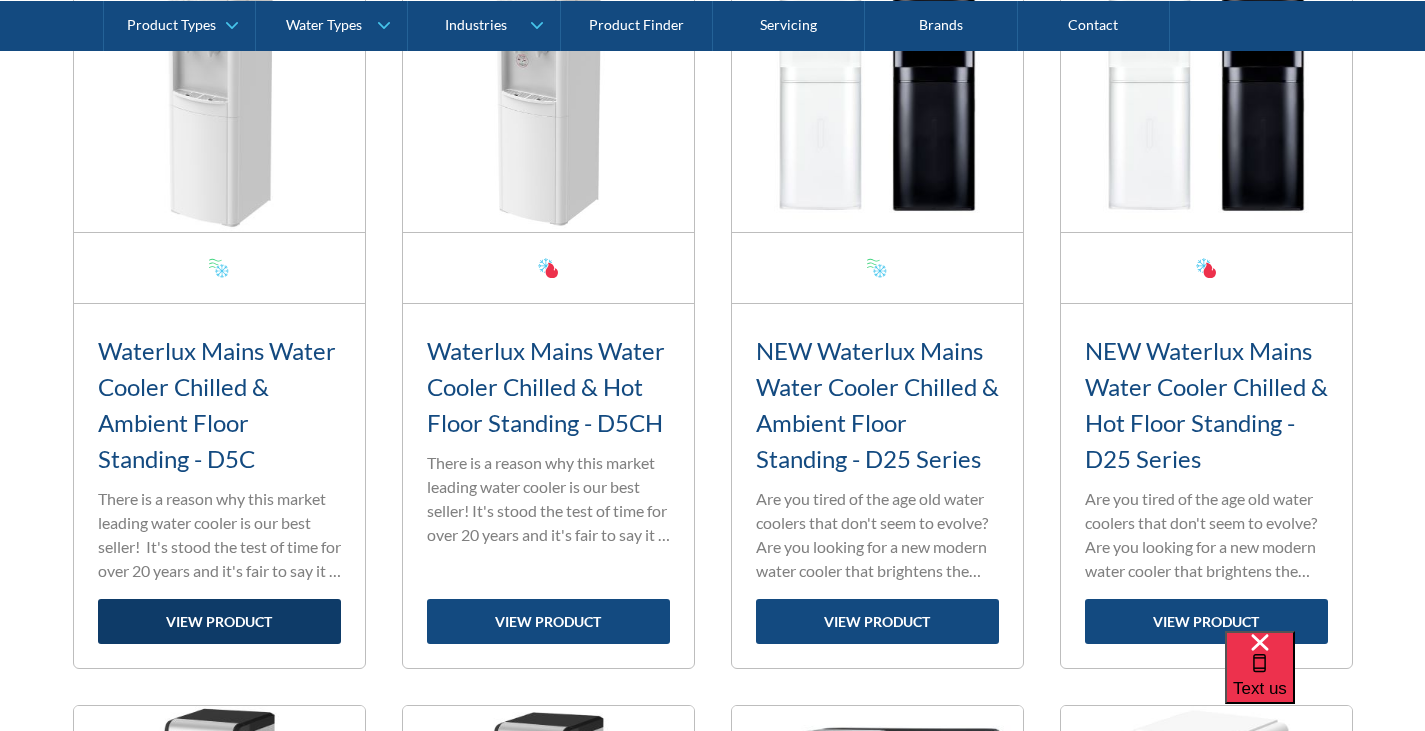click on "view product" at bounding box center (219, 621) 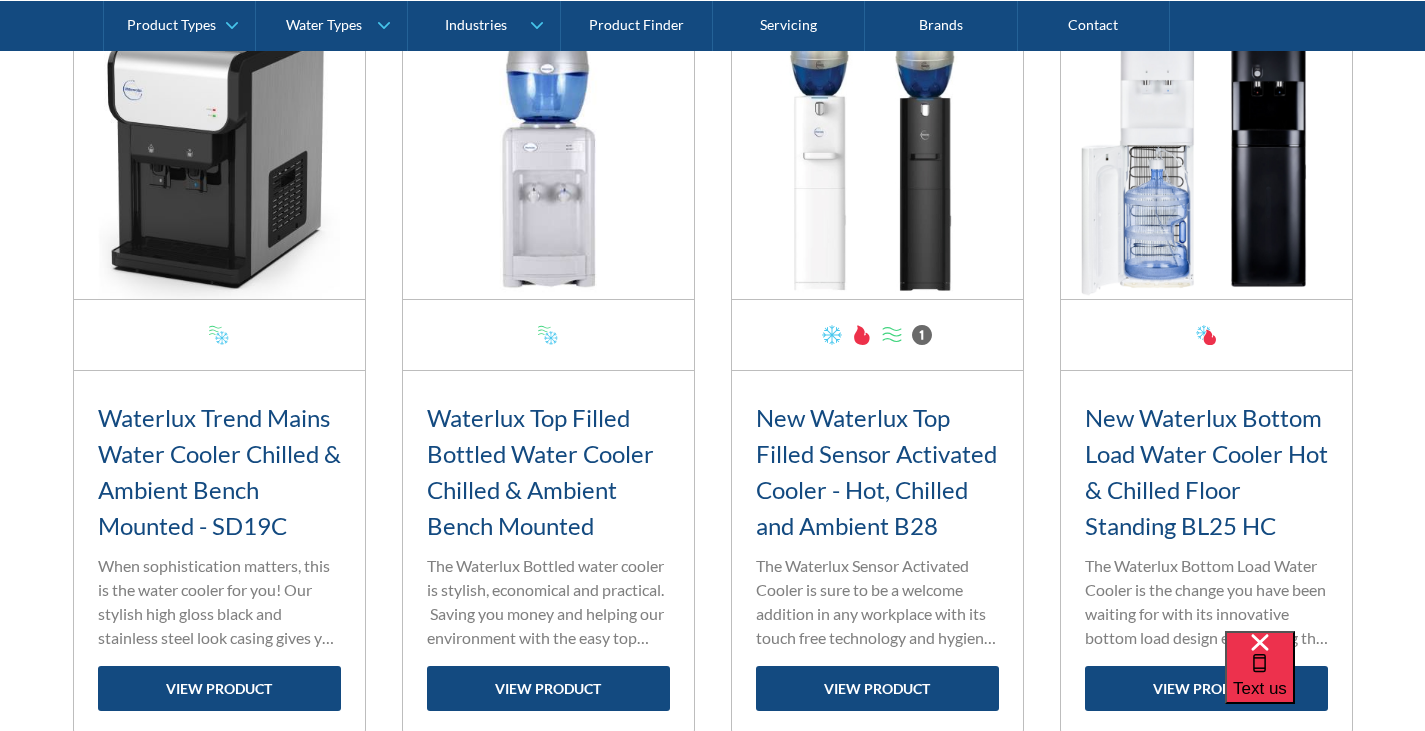 scroll, scrollTop: 2500, scrollLeft: 0, axis: vertical 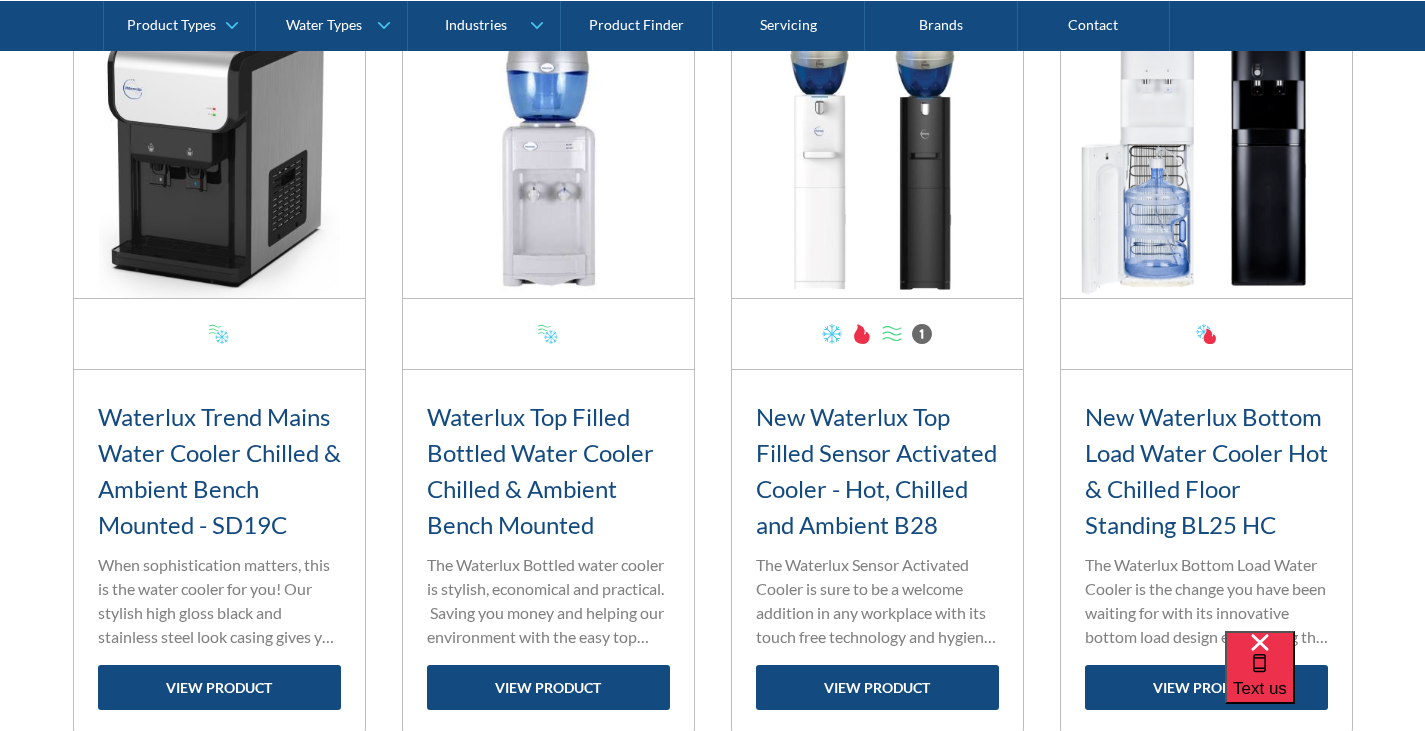 click at bounding box center [219, -1414] 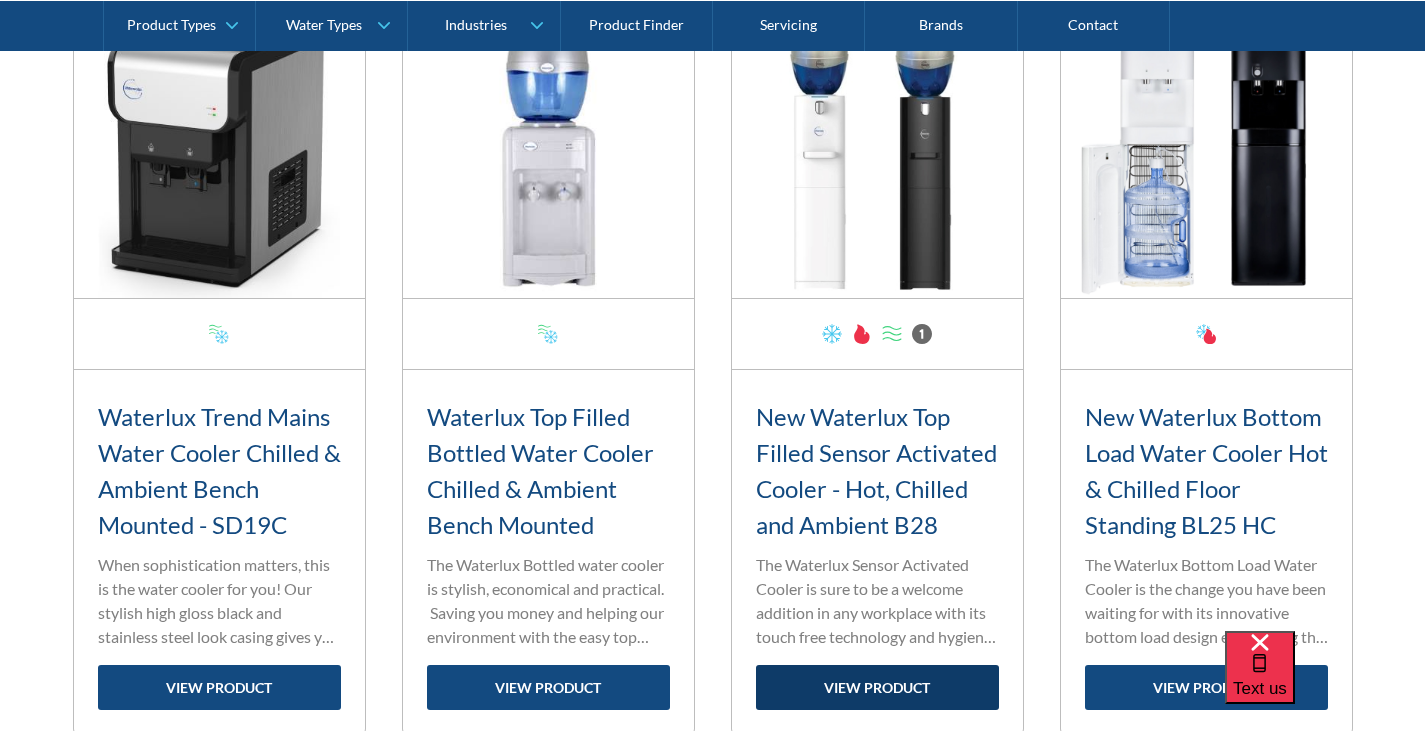 click on "view product" at bounding box center (877, 687) 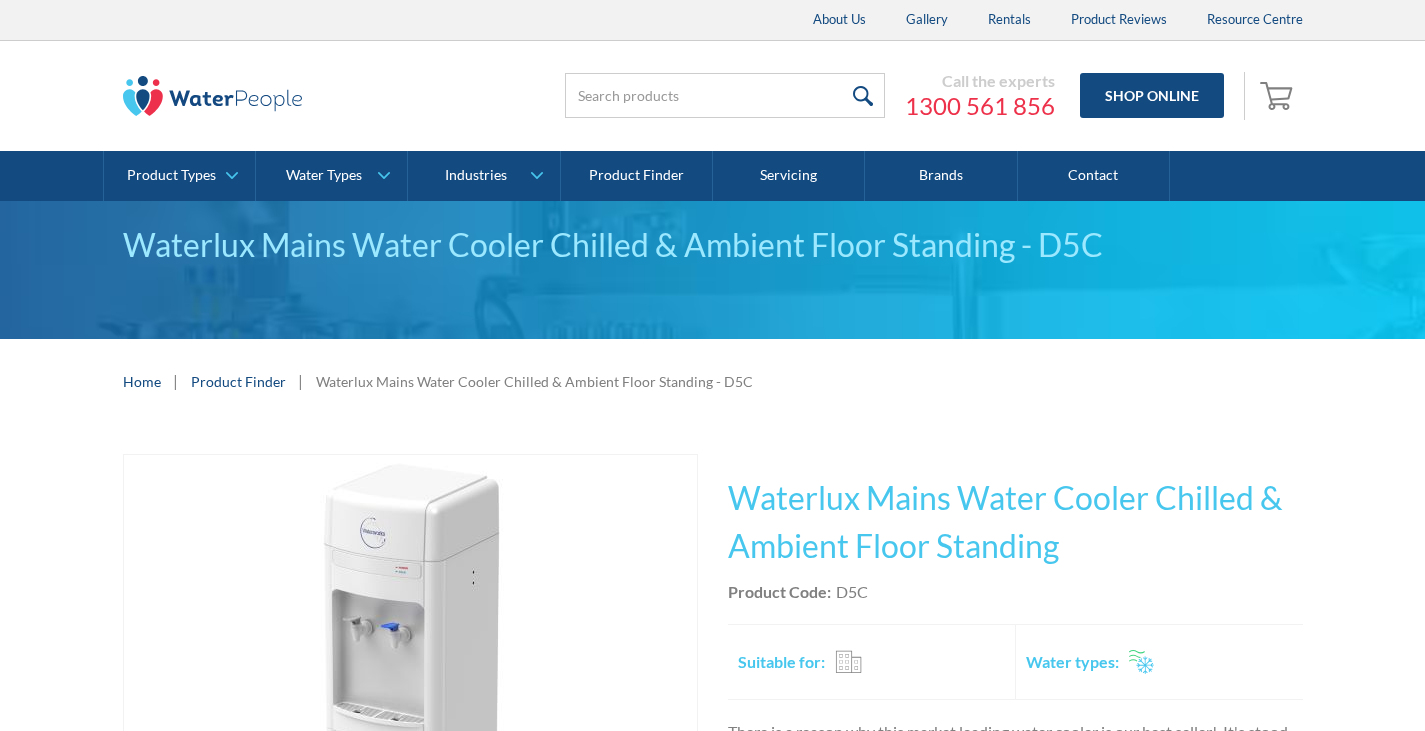 scroll, scrollTop: 0, scrollLeft: 0, axis: both 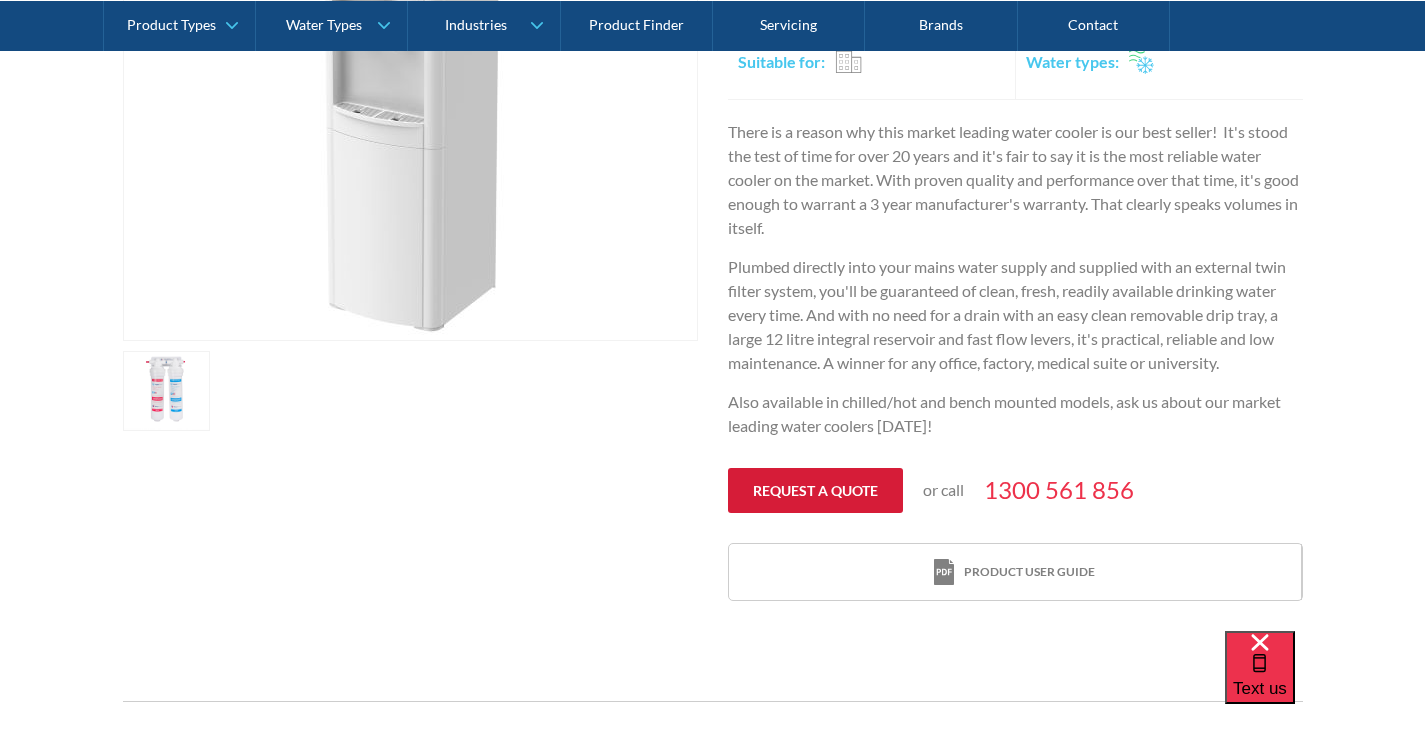 click on "Request a quote" at bounding box center [815, 490] 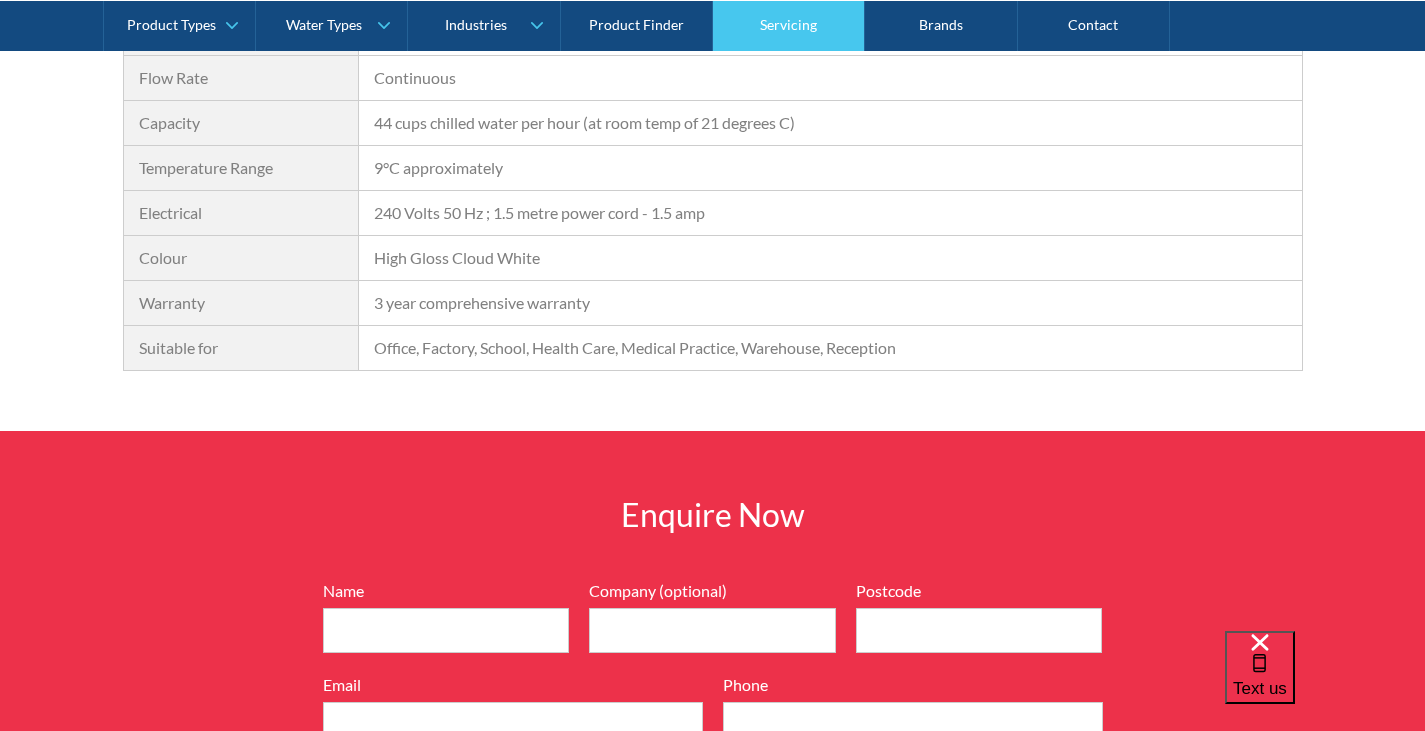 scroll, scrollTop: 2108, scrollLeft: 0, axis: vertical 